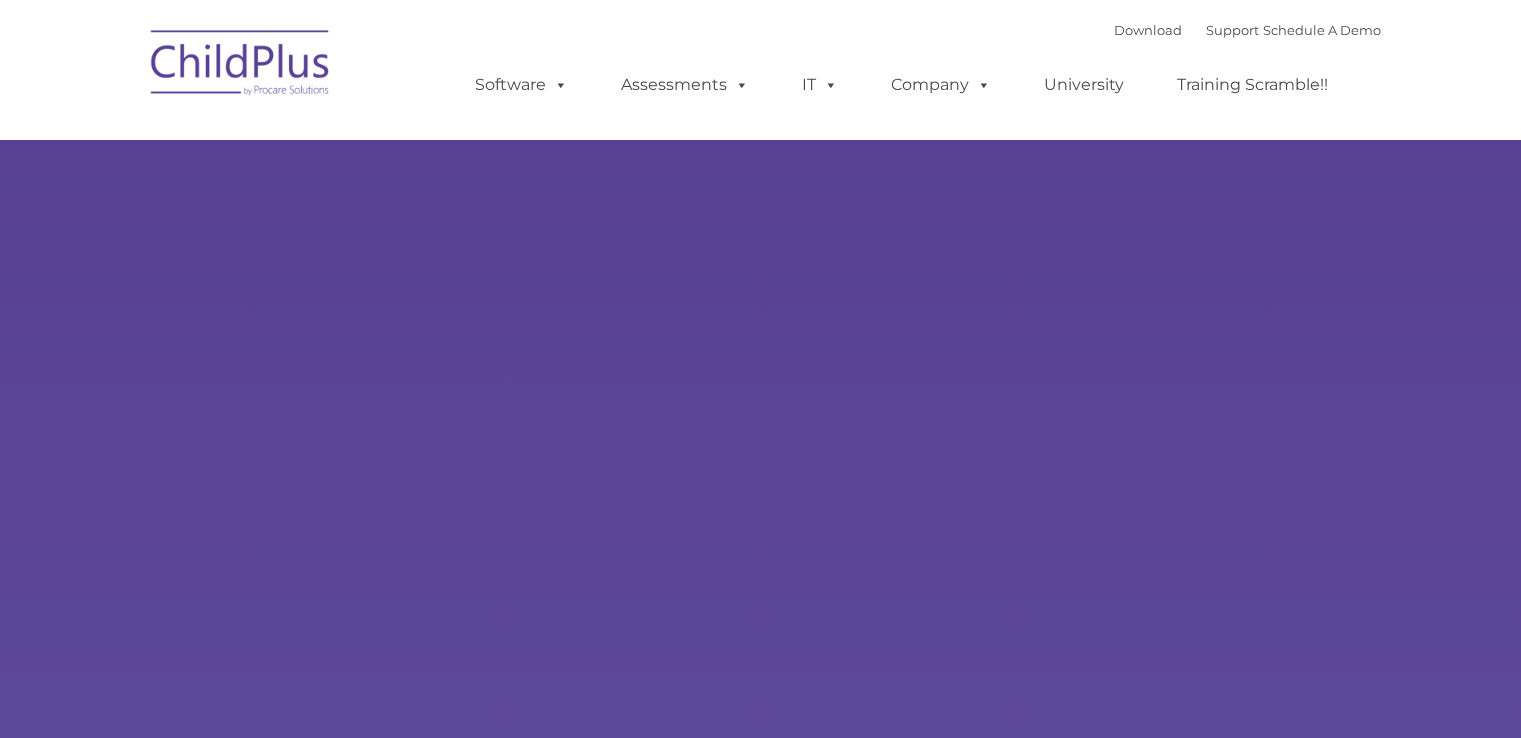 scroll, scrollTop: 0, scrollLeft: 0, axis: both 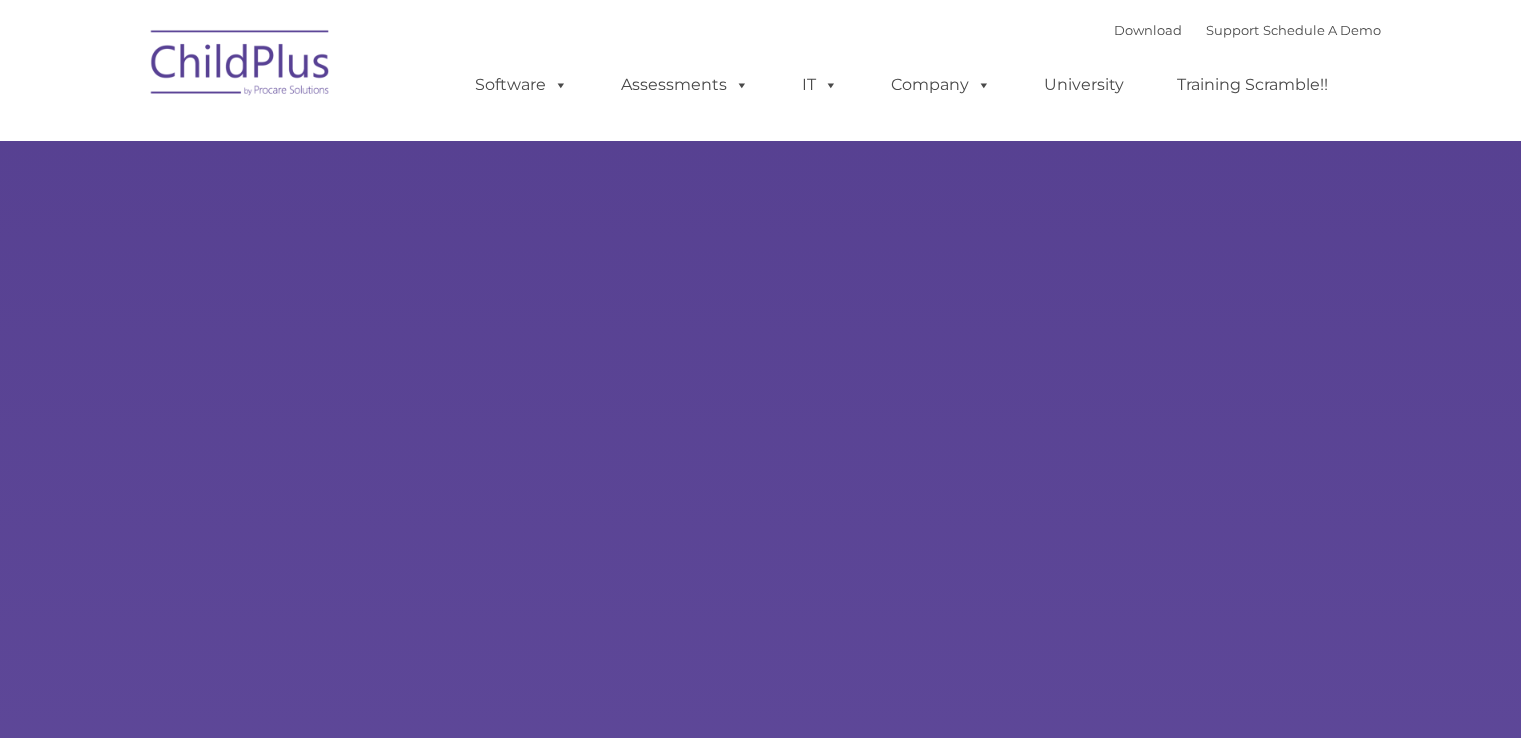 select on "MEDIUM" 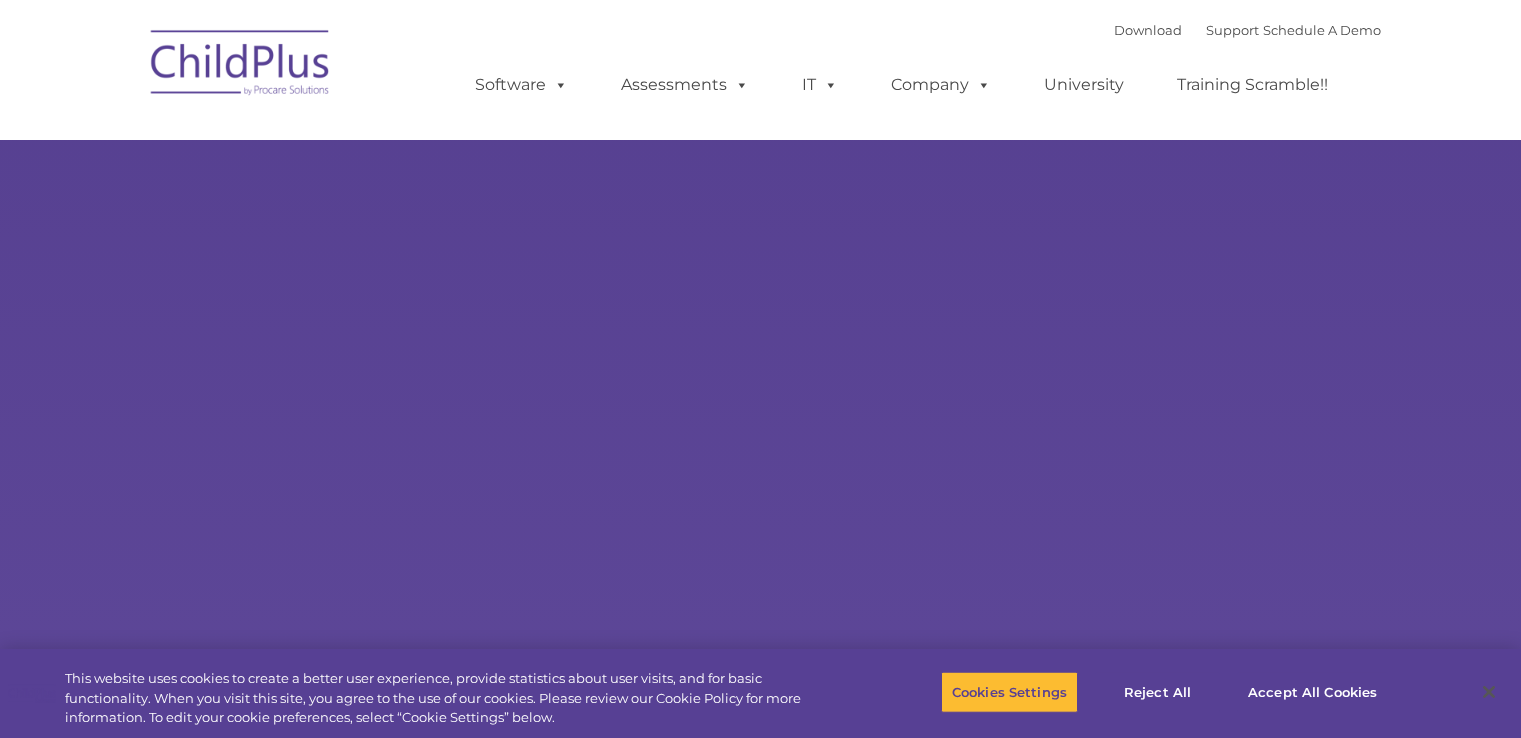 scroll, scrollTop: 0, scrollLeft: 0, axis: both 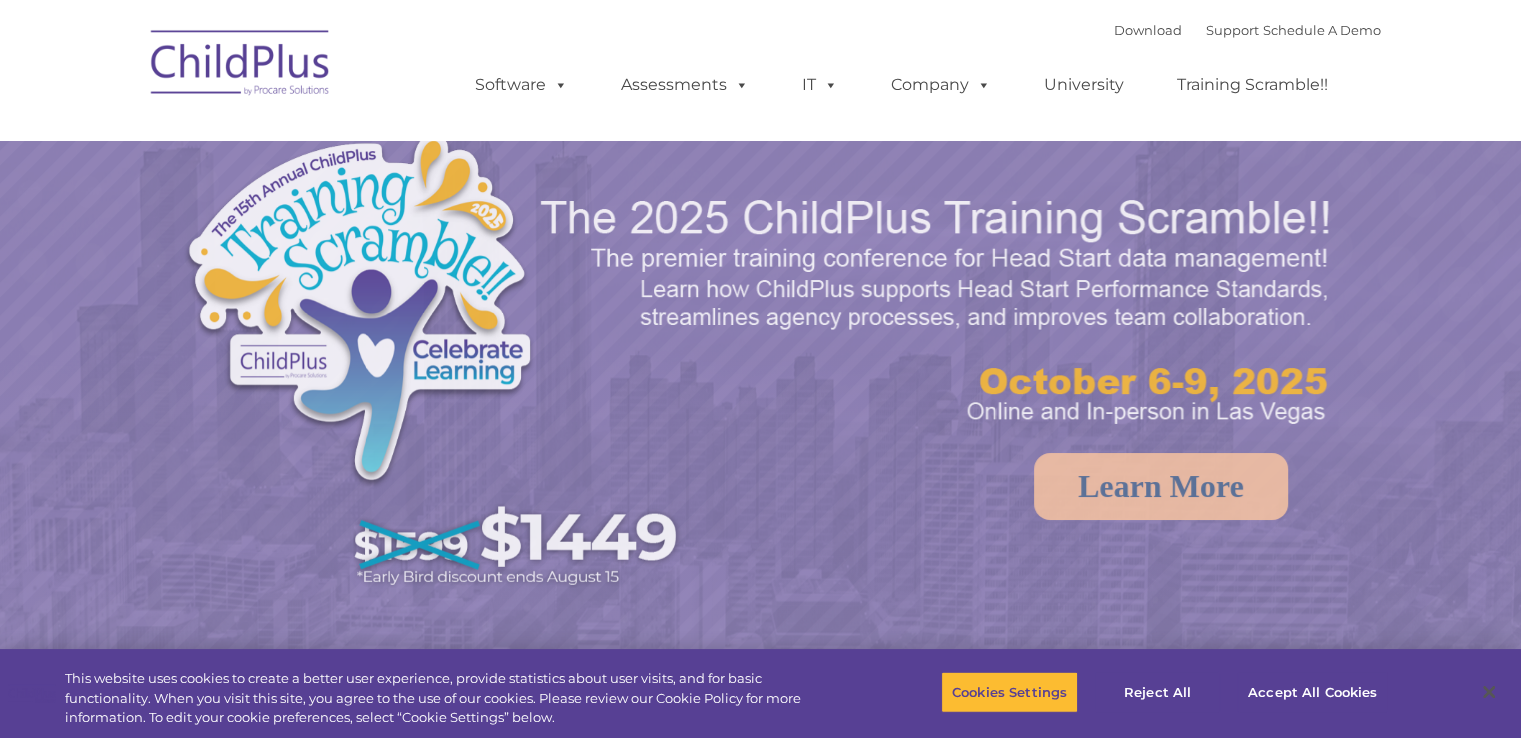 select on "MEDIUM" 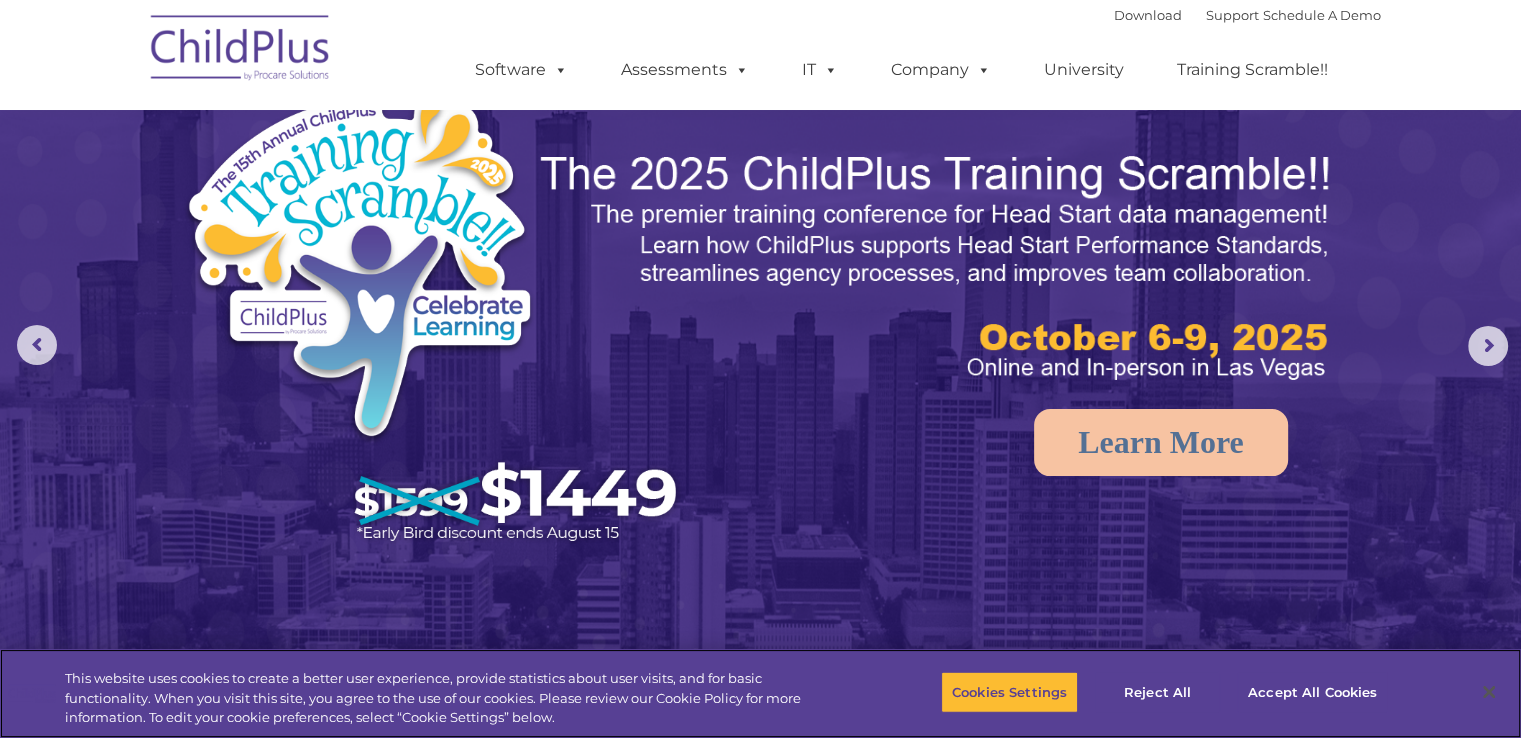 scroll, scrollTop: 40, scrollLeft: 0, axis: vertical 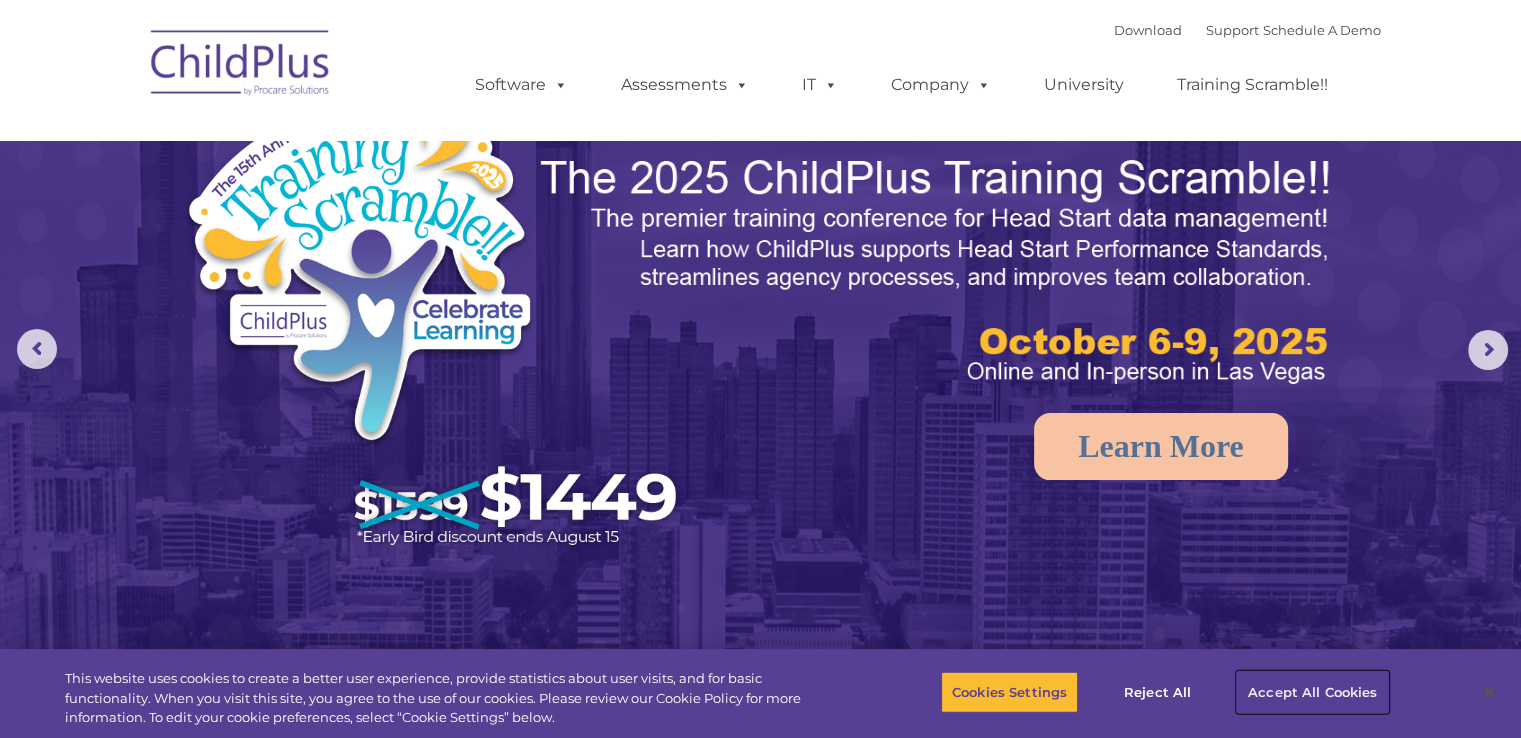 click on "Accept All Cookies" at bounding box center [1312, 692] 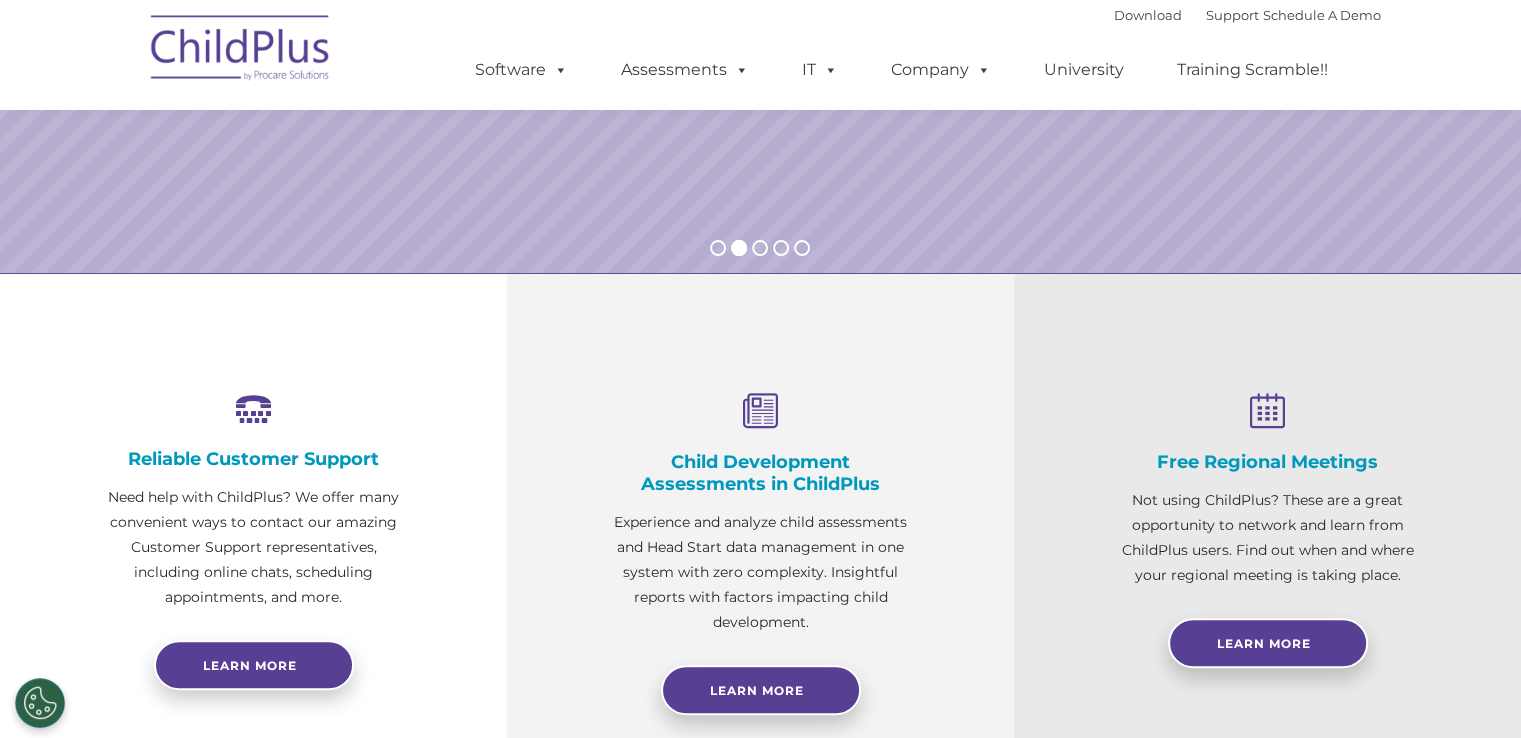 scroll, scrollTop: 0, scrollLeft: 0, axis: both 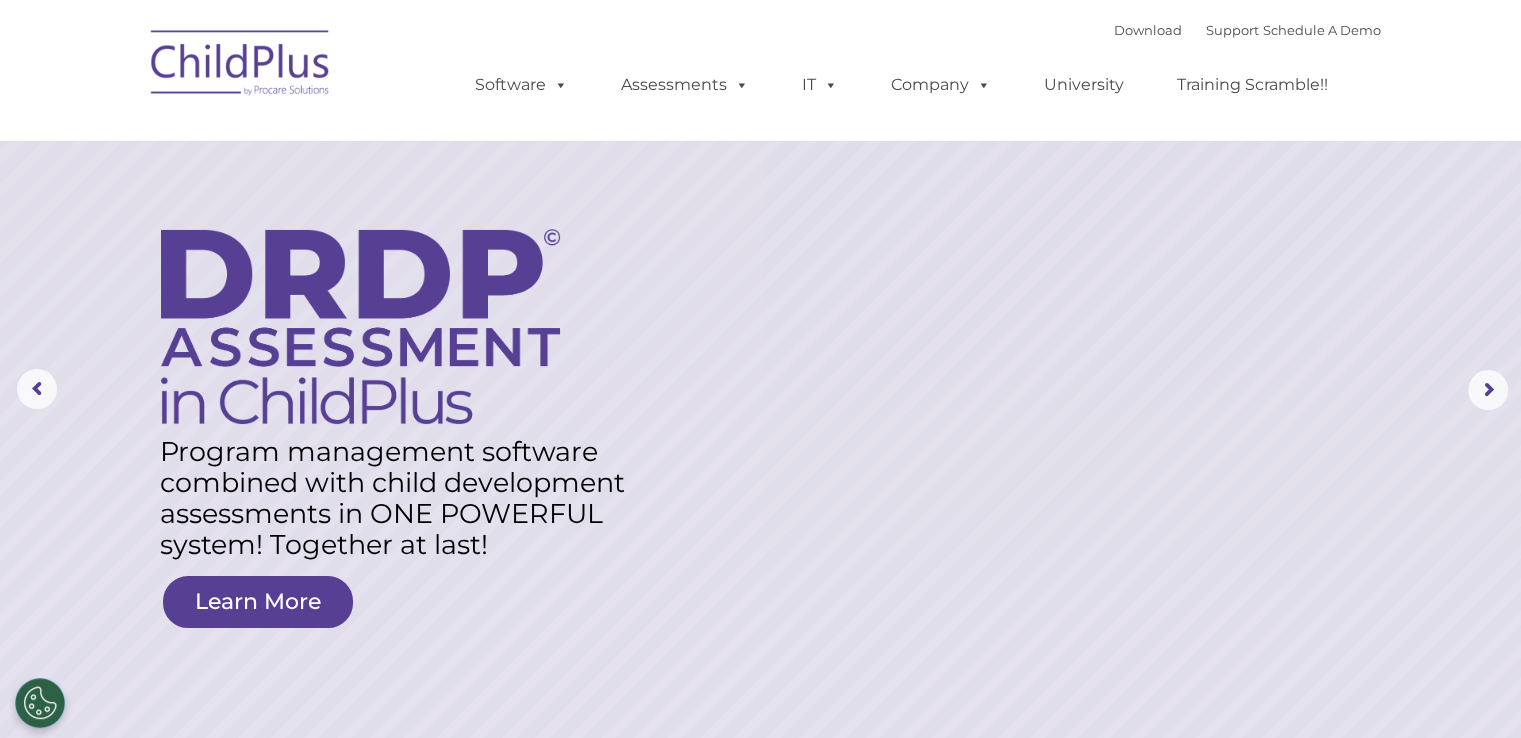 click on "Download          Support      |     Schedule A Demo

MENU MENU Software
ChildPlus:  The original and most widely-used Head Start data management system with over 35 years of experience providing software, service, and support.
Learn More
Features
Schedule A Demo
Getting Started
Assessments
DRDP ©  in ChildPlus:
Learn More
DRDP Reports
Book a Discovery Call
Attend a Group Demo
DRDP FAQ" at bounding box center [760, 70] 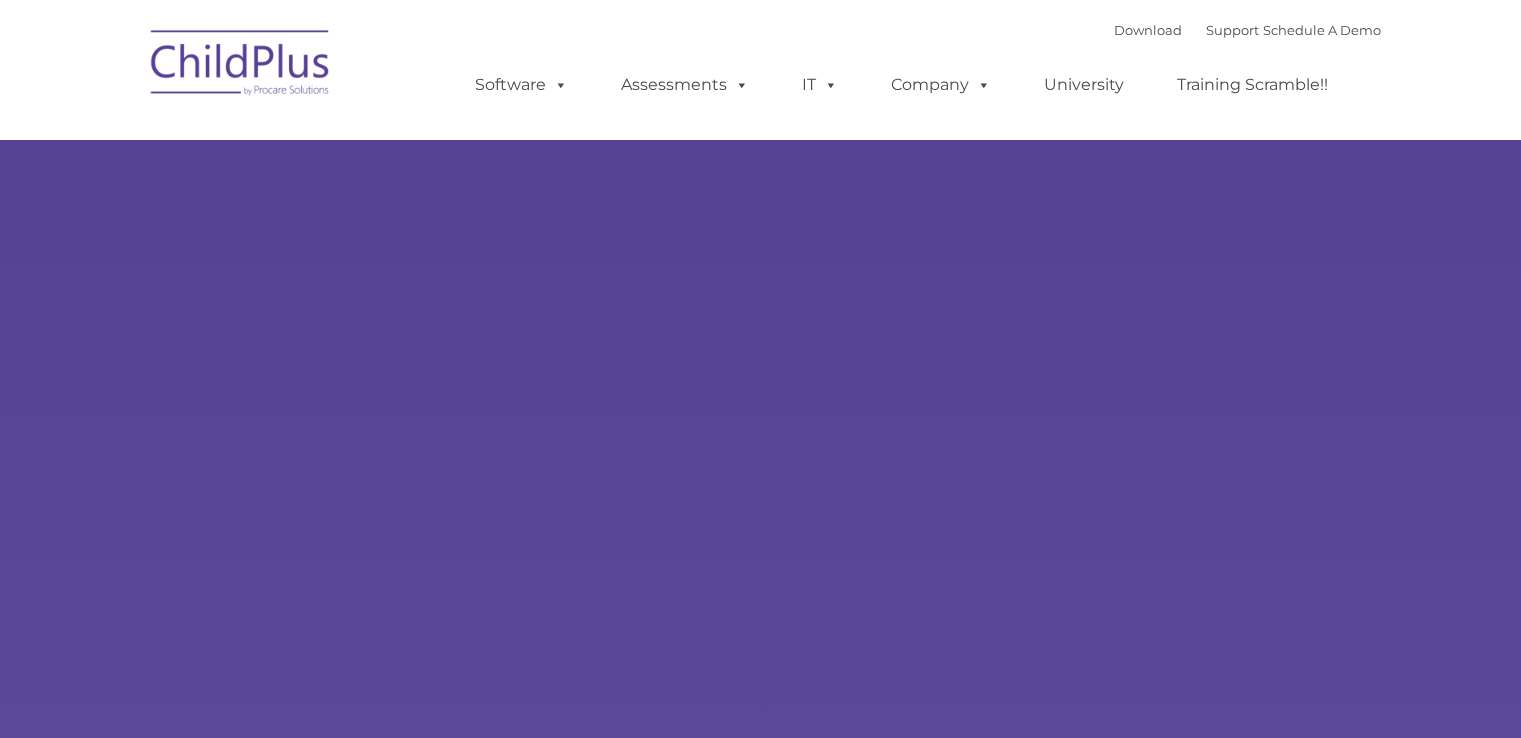 scroll, scrollTop: 0, scrollLeft: 0, axis: both 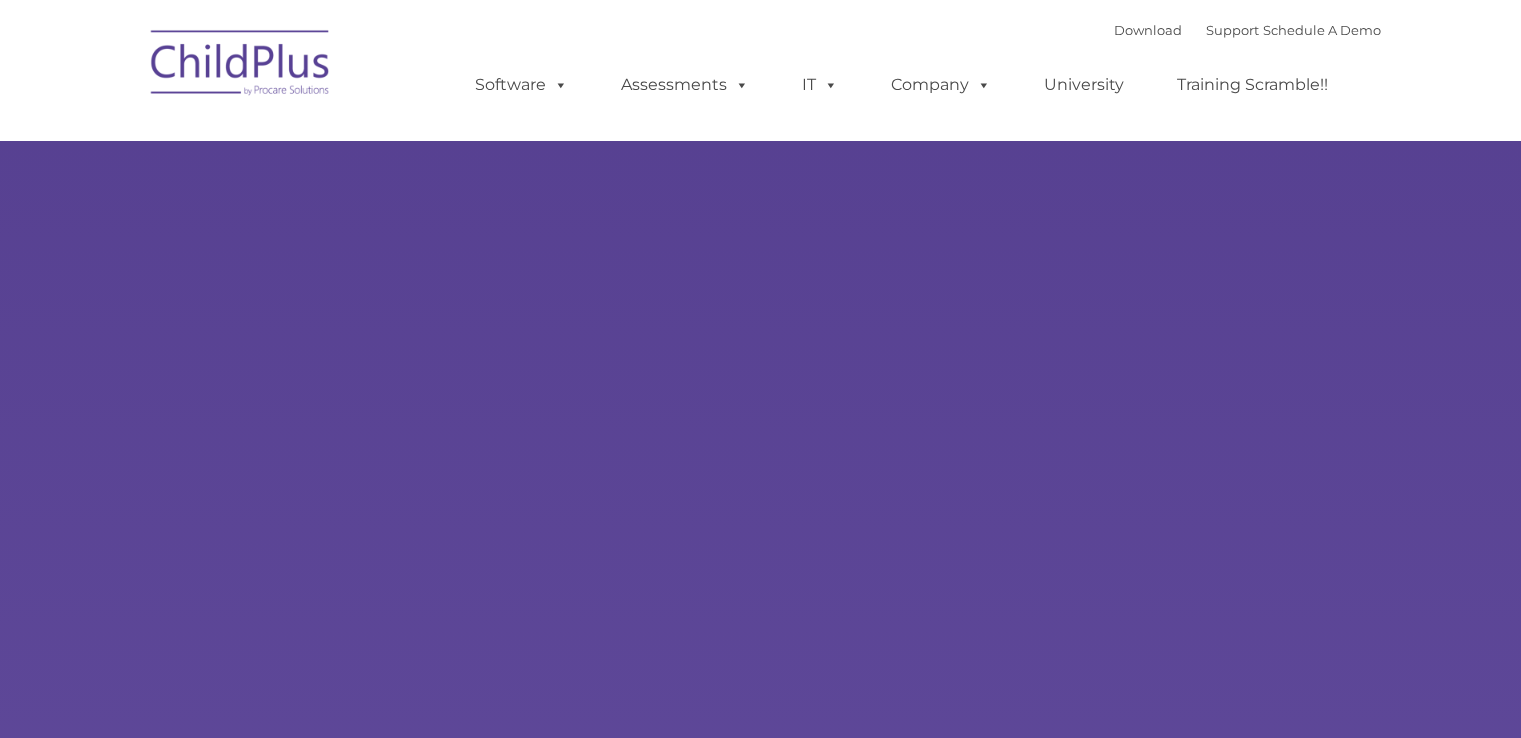 type on "" 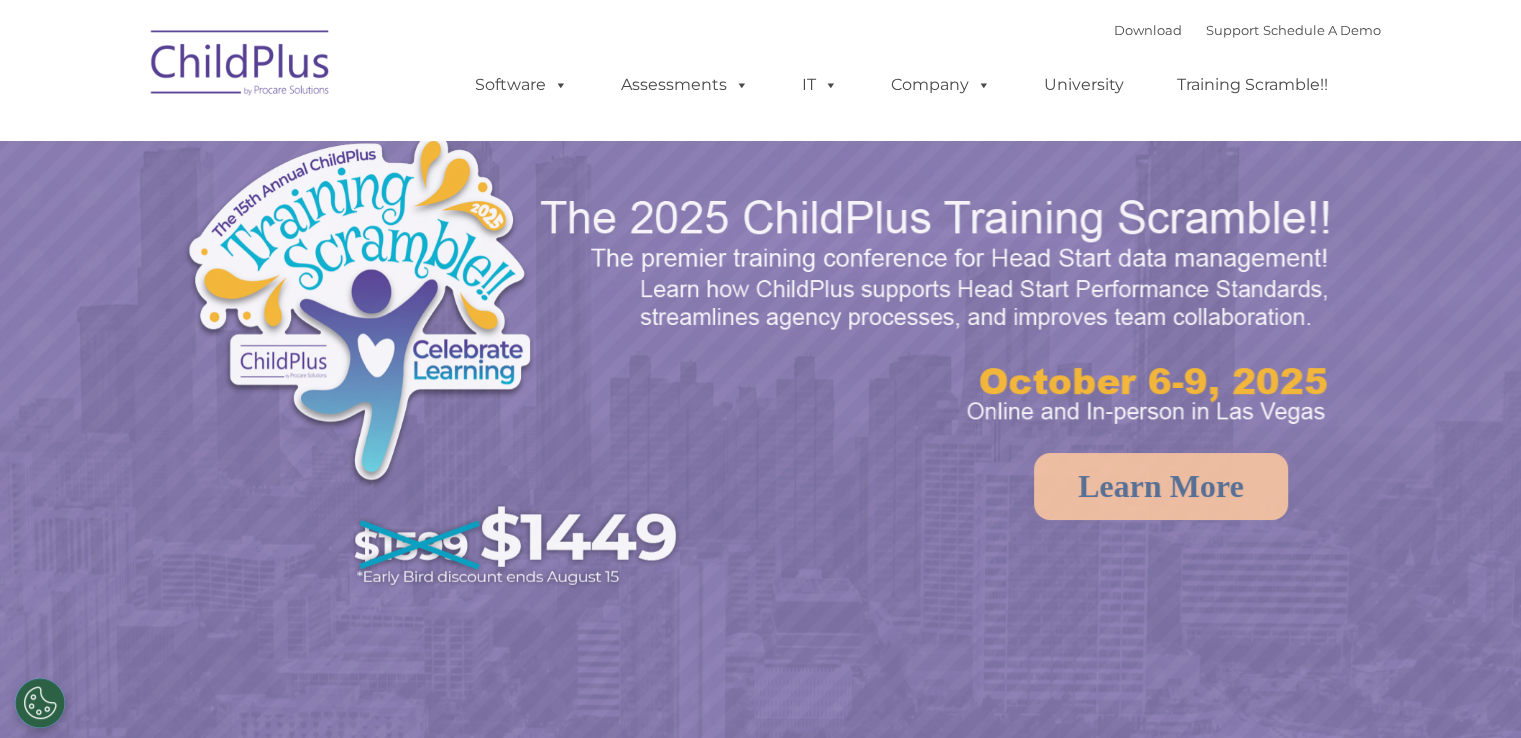 select on "MEDIUM" 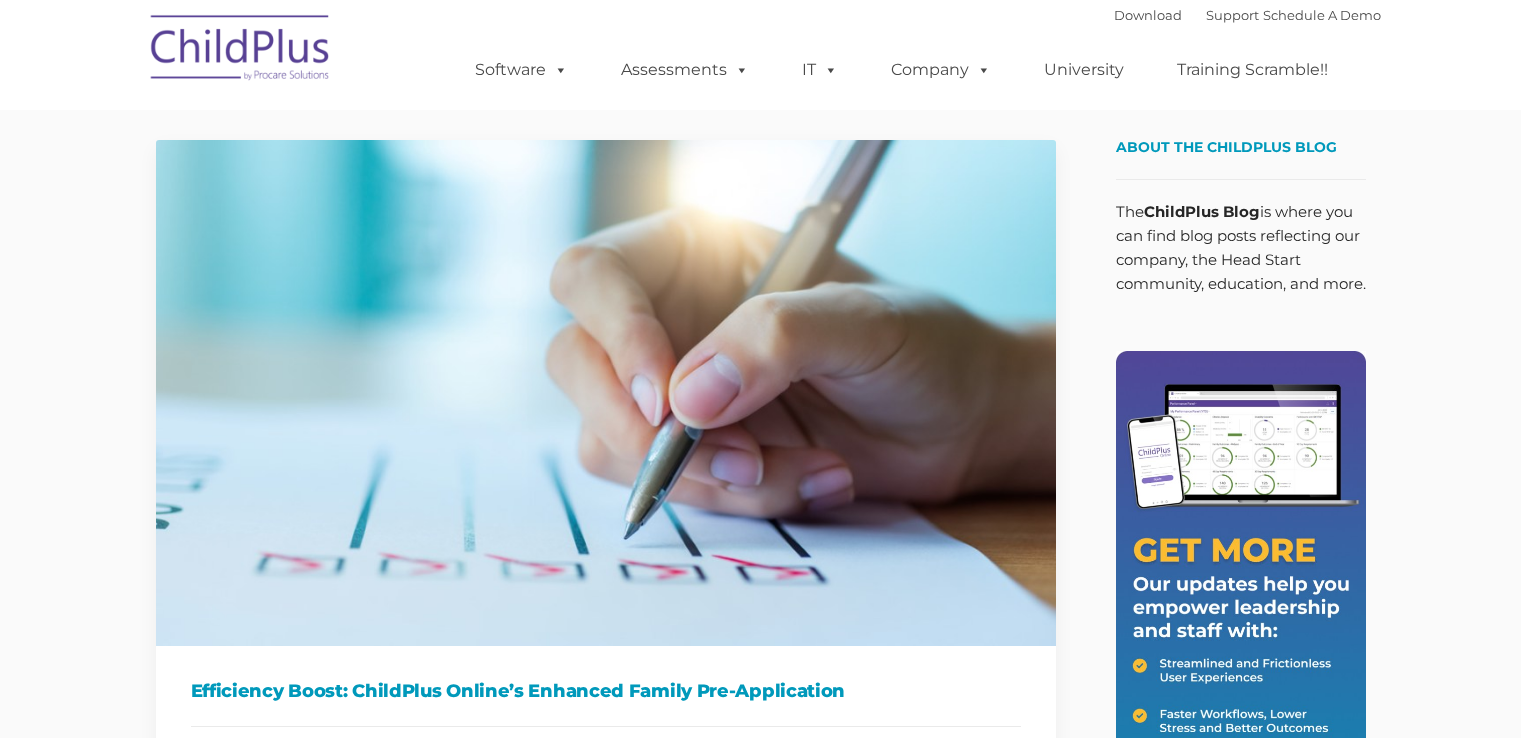 scroll, scrollTop: 0, scrollLeft: 0, axis: both 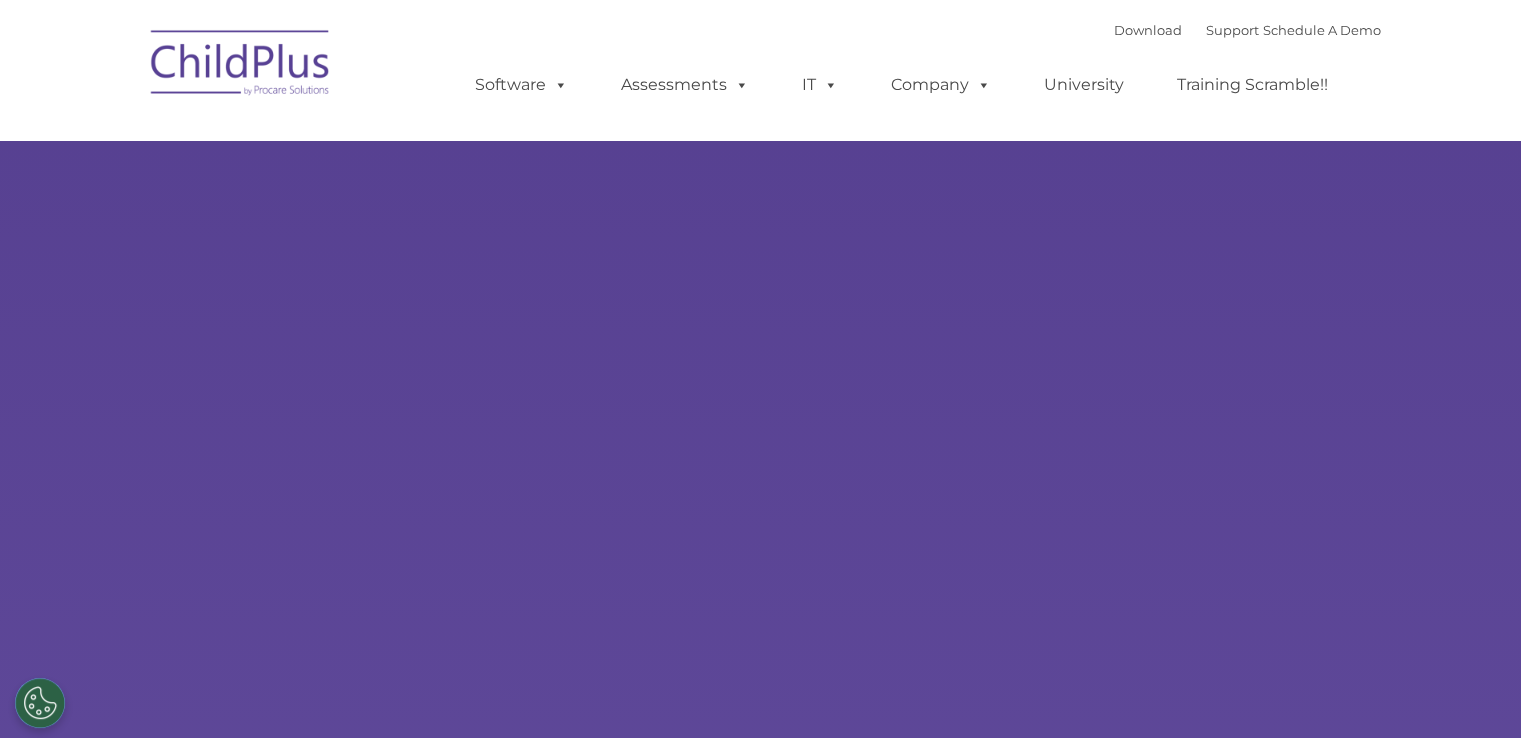 select on "MEDIUM" 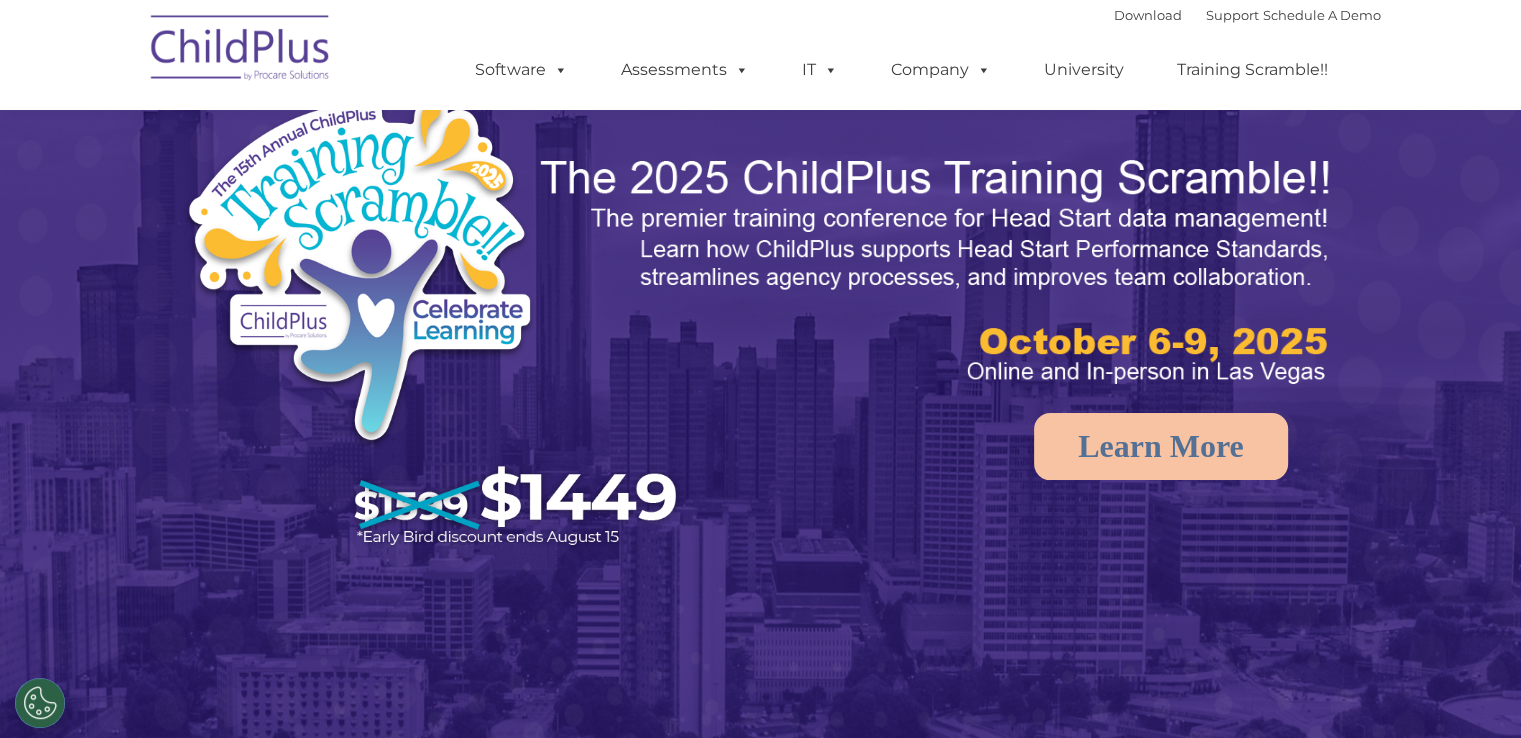 scroll, scrollTop: 0, scrollLeft: 0, axis: both 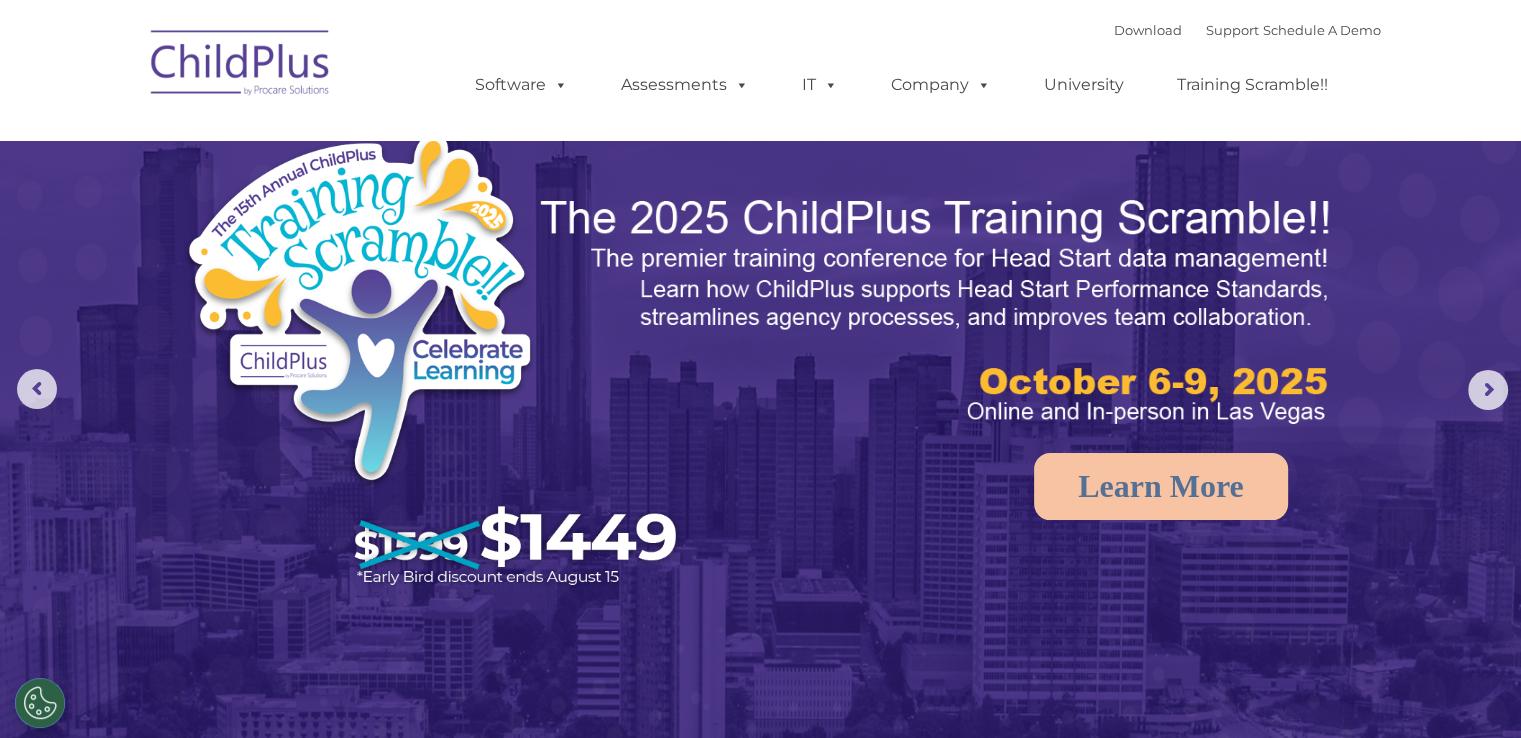 click at bounding box center [938, 311] 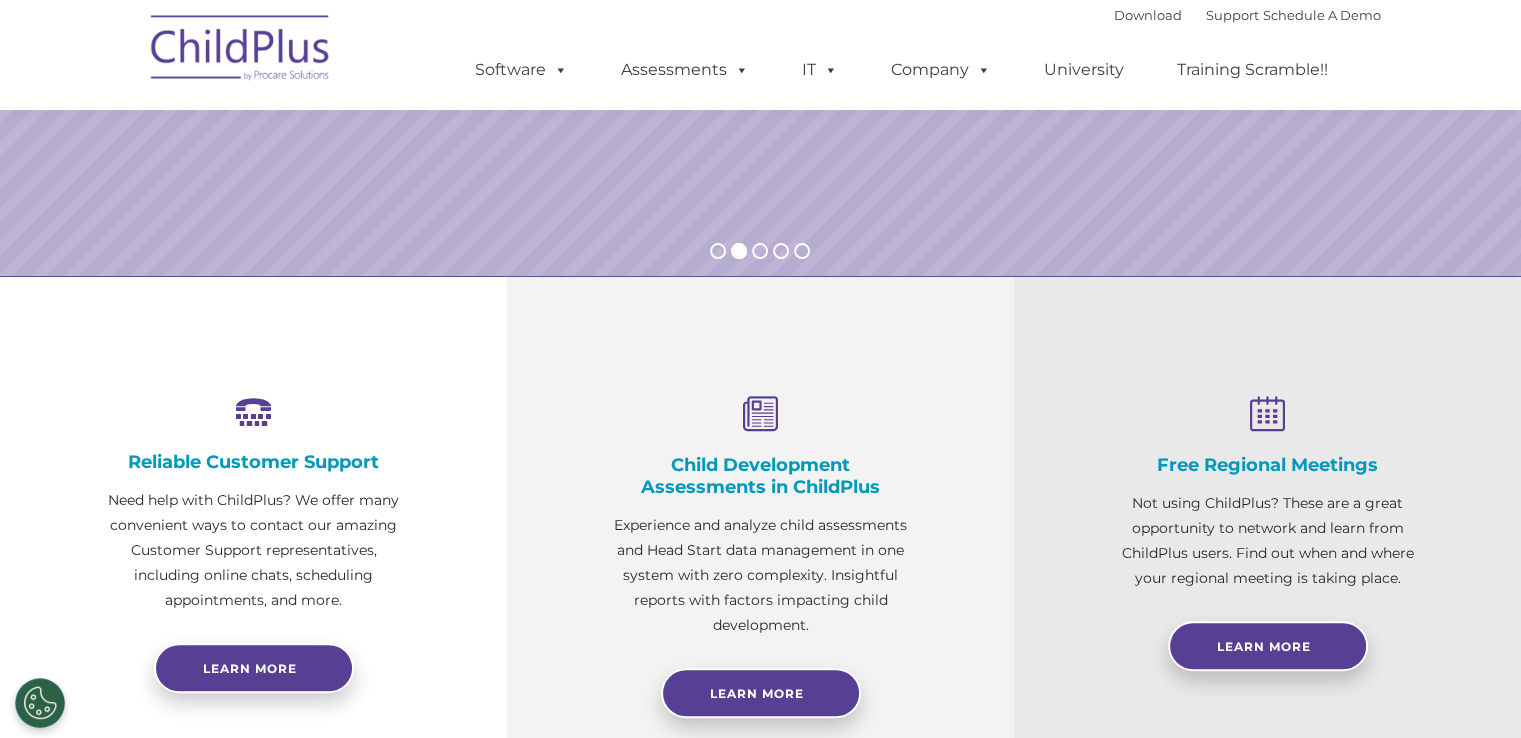 scroll, scrollTop: 0, scrollLeft: 0, axis: both 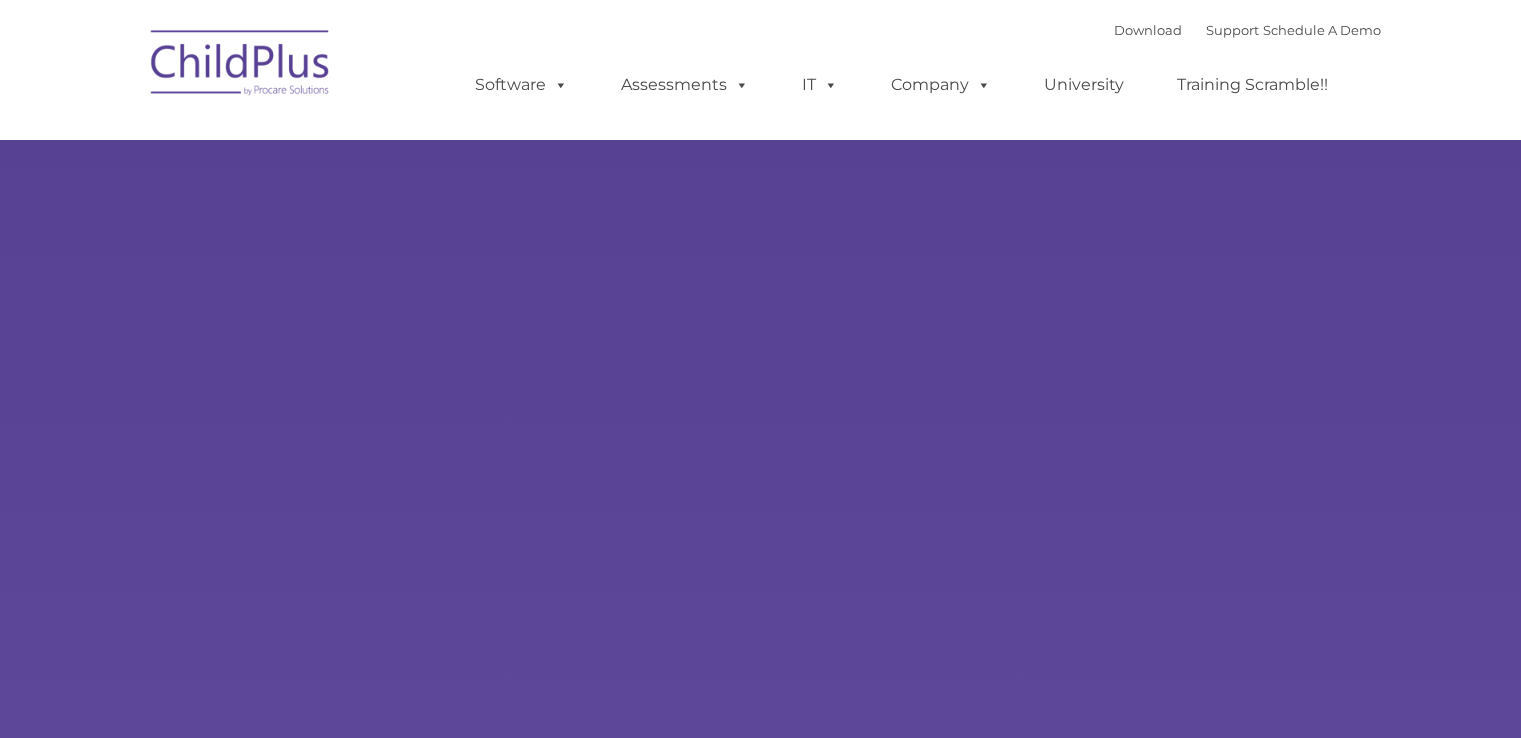 type on "" 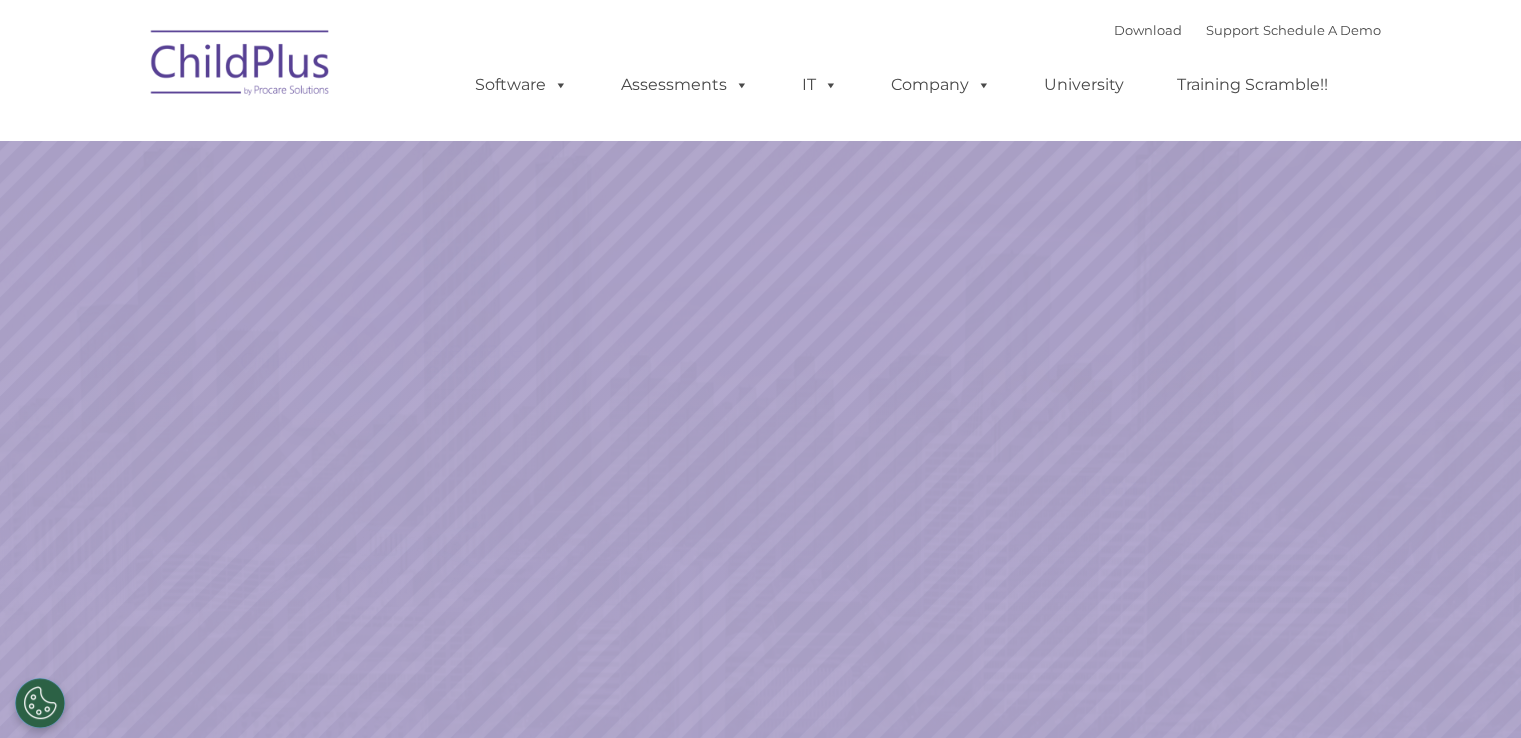 select on "MEDIUM" 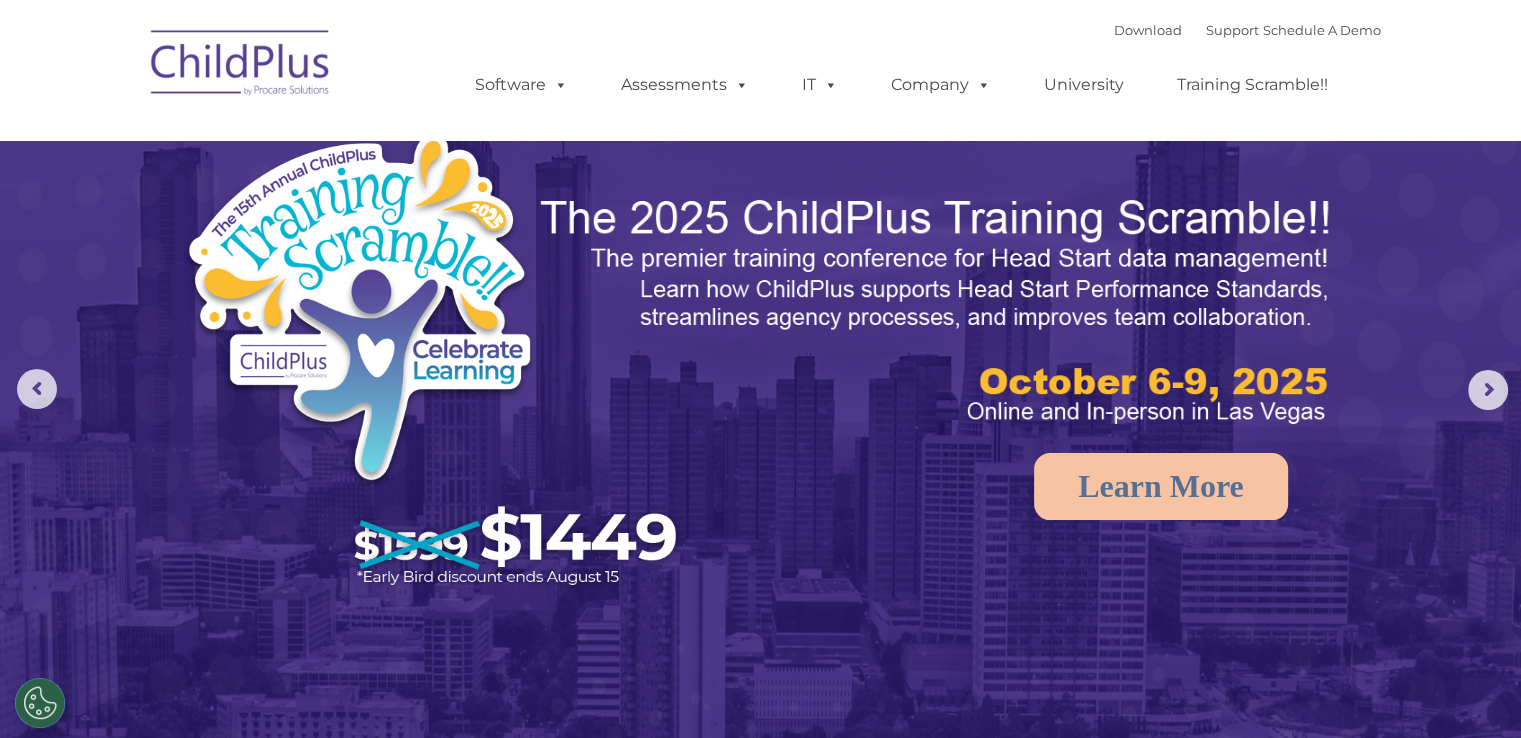 click at bounding box center [241, 66] 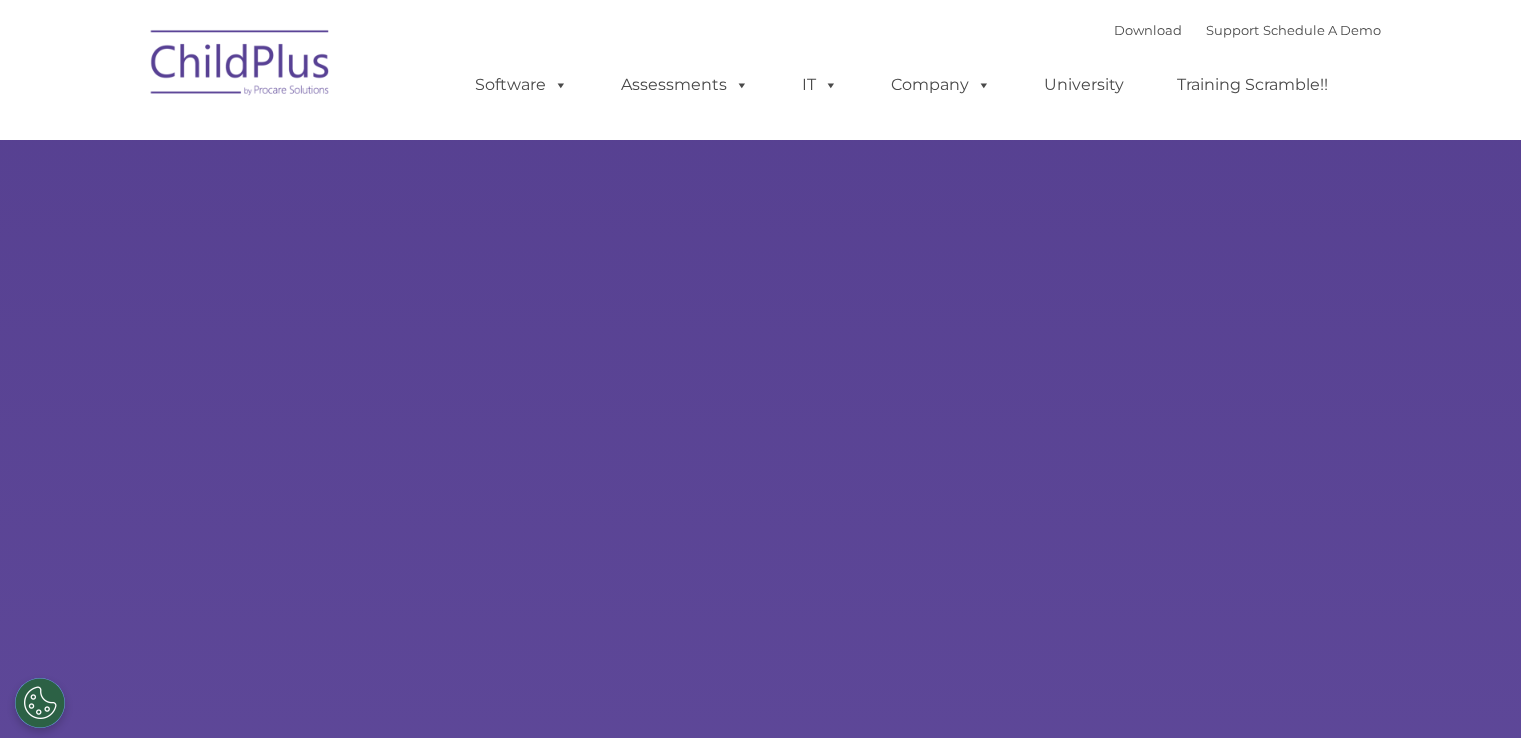 scroll, scrollTop: 0, scrollLeft: 0, axis: both 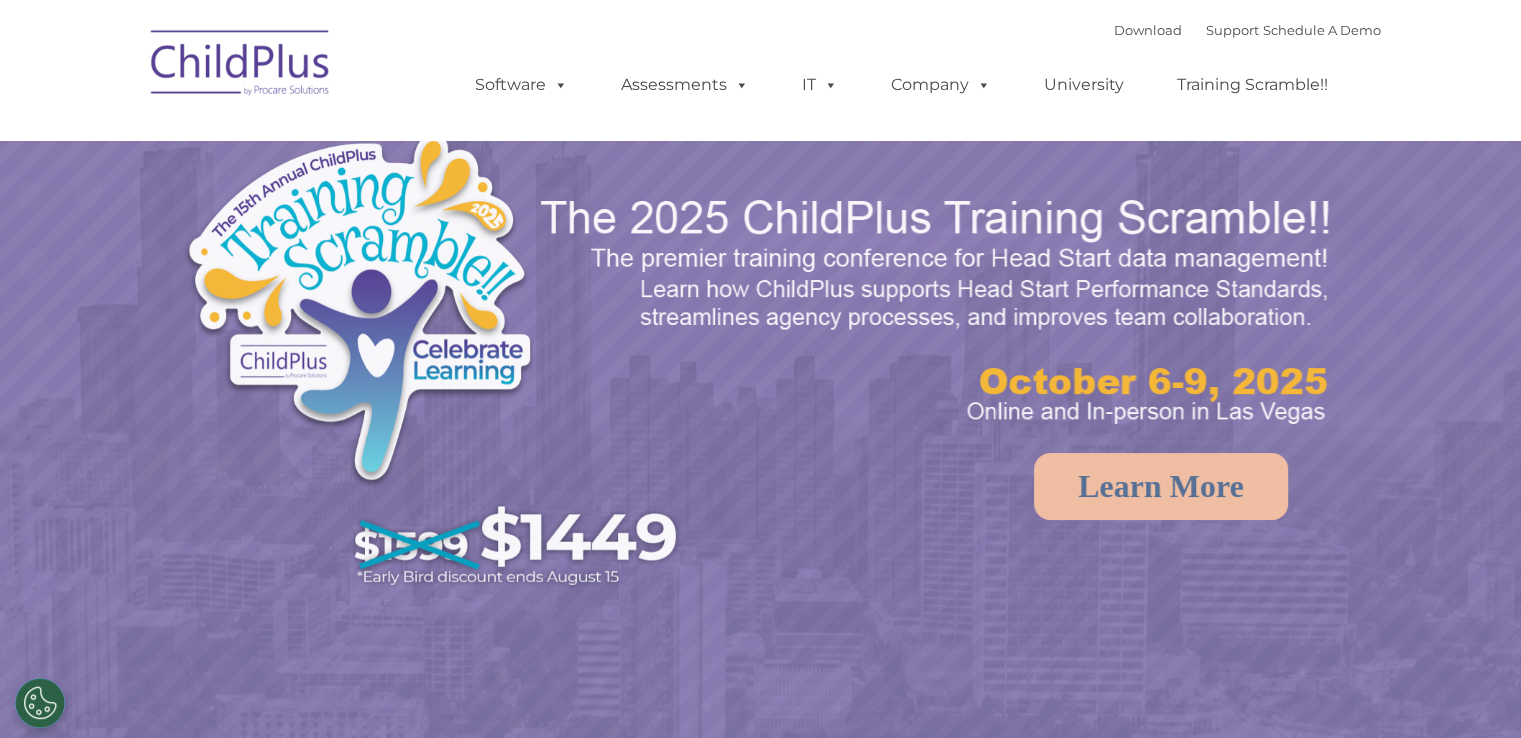 select on "MEDIUM" 